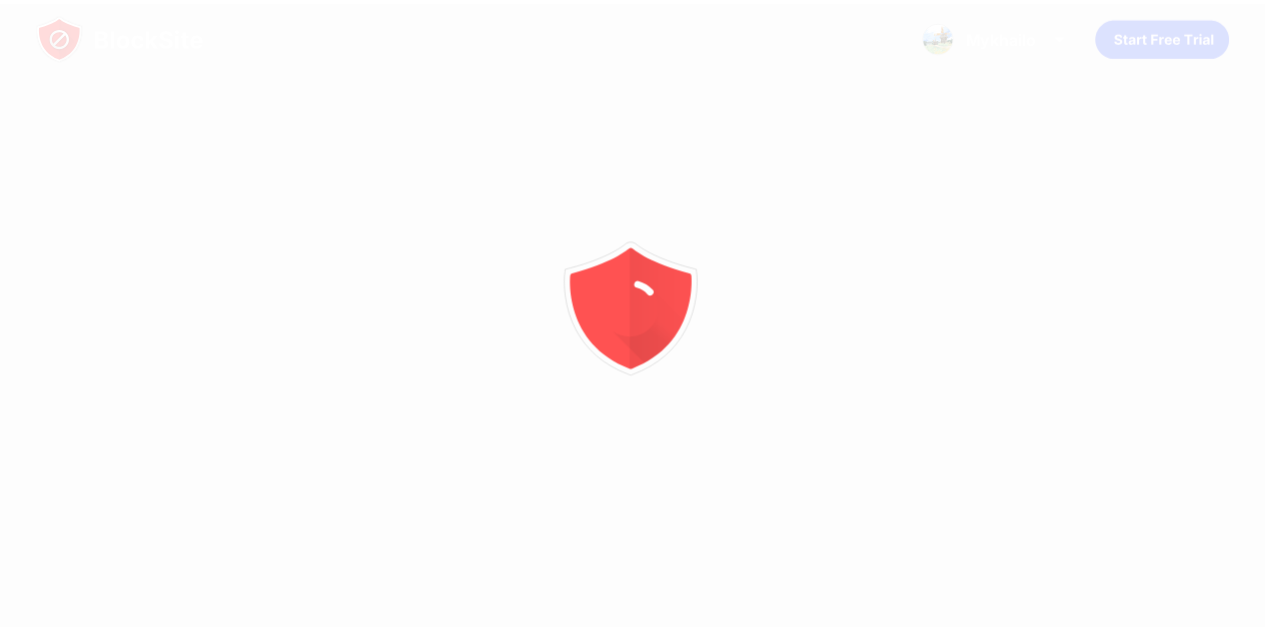 scroll, scrollTop: 0, scrollLeft: 0, axis: both 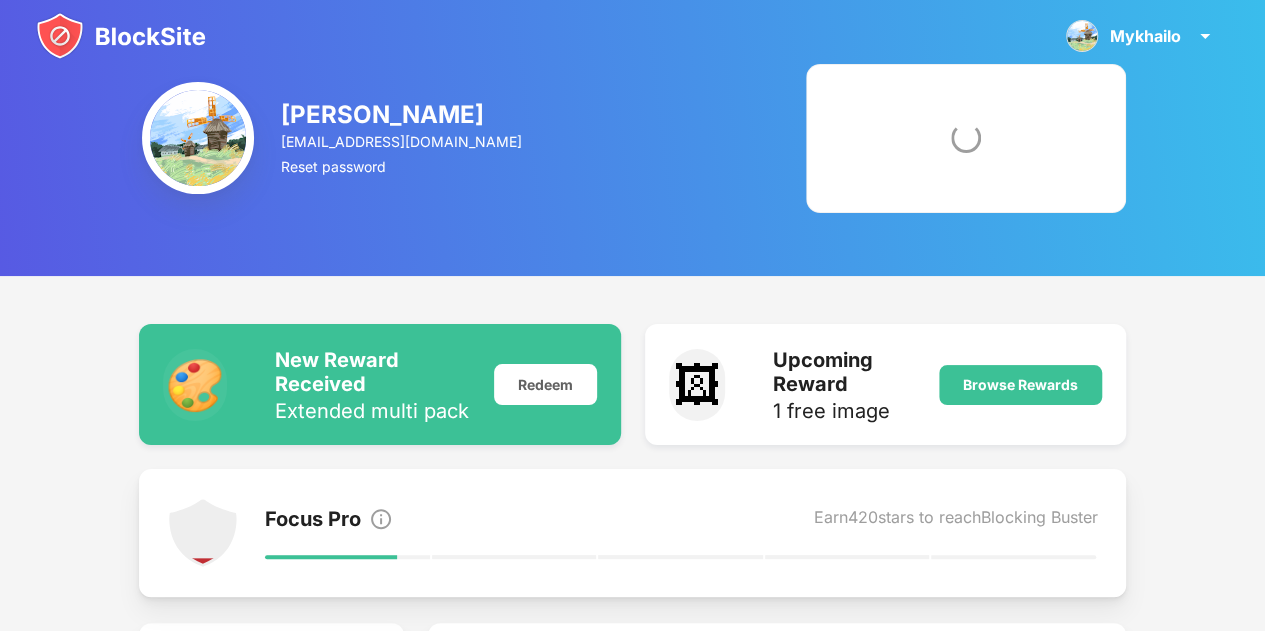 click at bounding box center (121, 36) 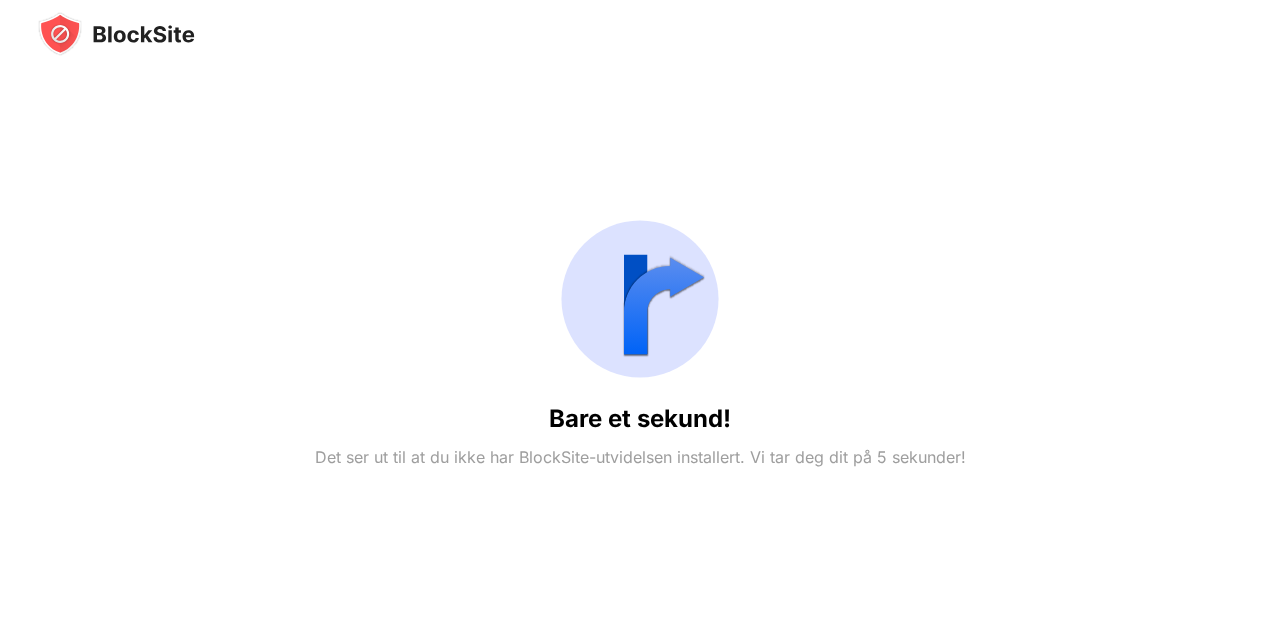 click at bounding box center [116, 34] 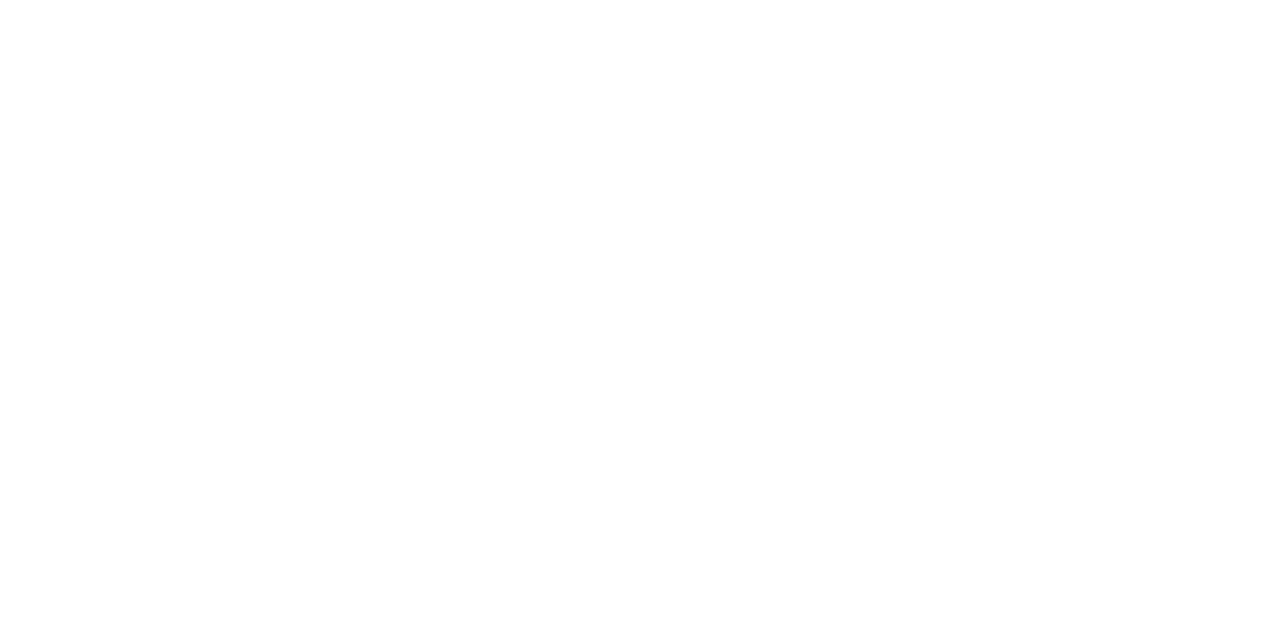 scroll, scrollTop: 0, scrollLeft: 0, axis: both 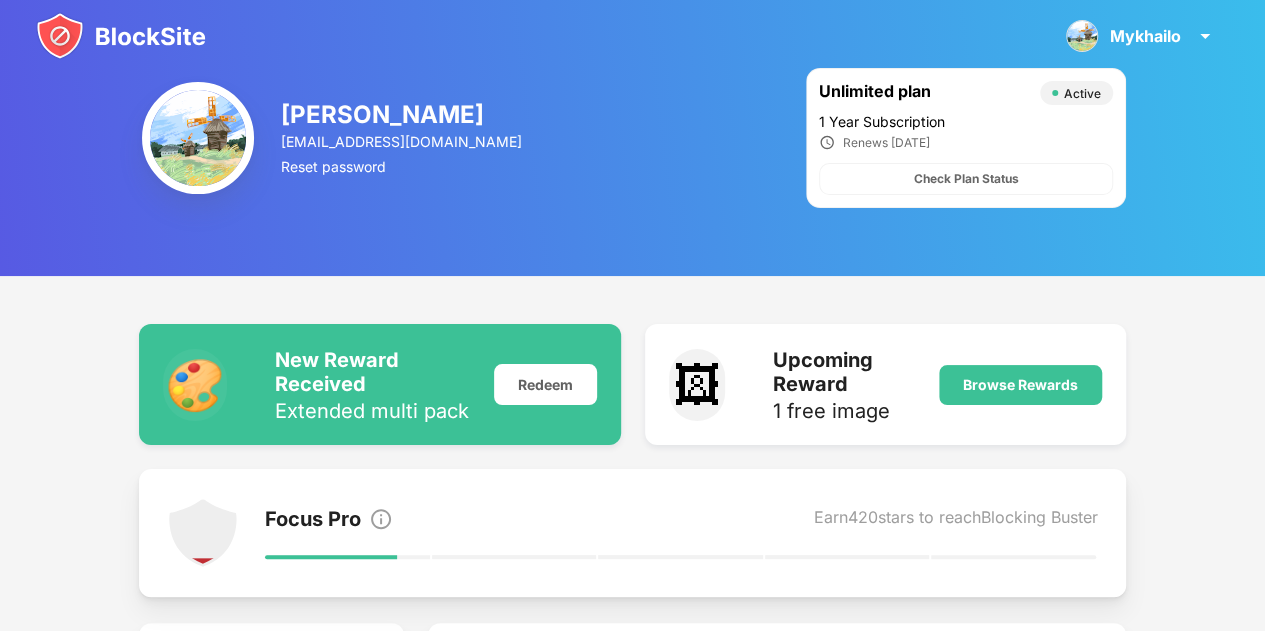 click at bounding box center [121, 36] 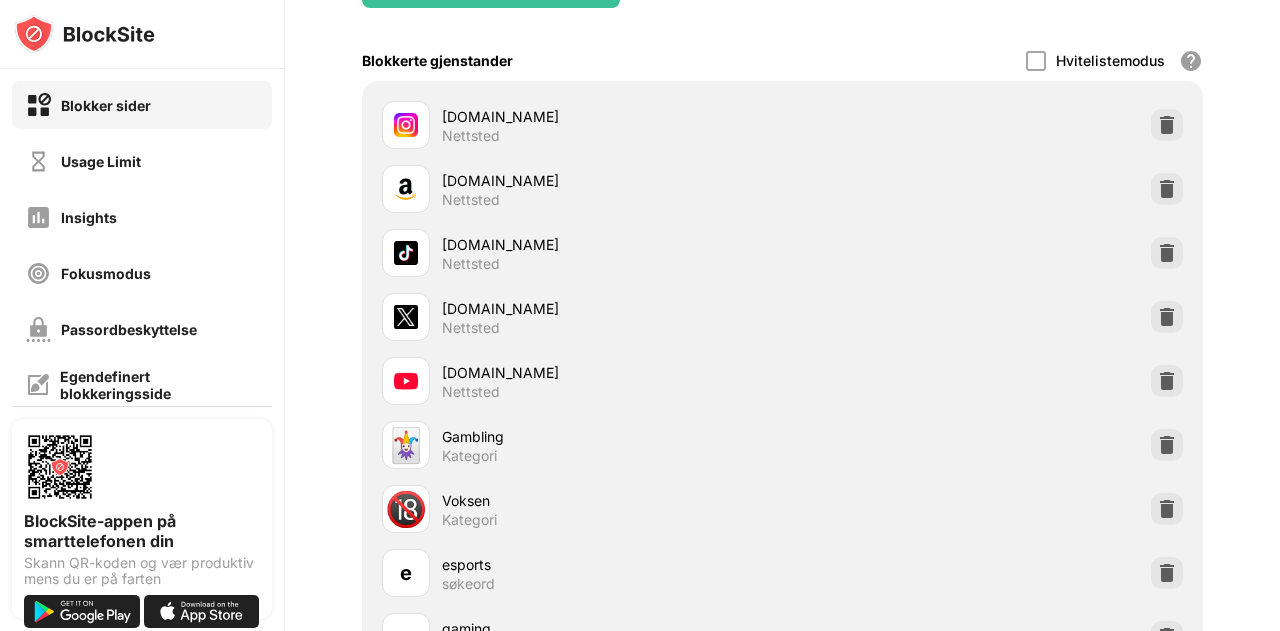 scroll, scrollTop: 268, scrollLeft: 0, axis: vertical 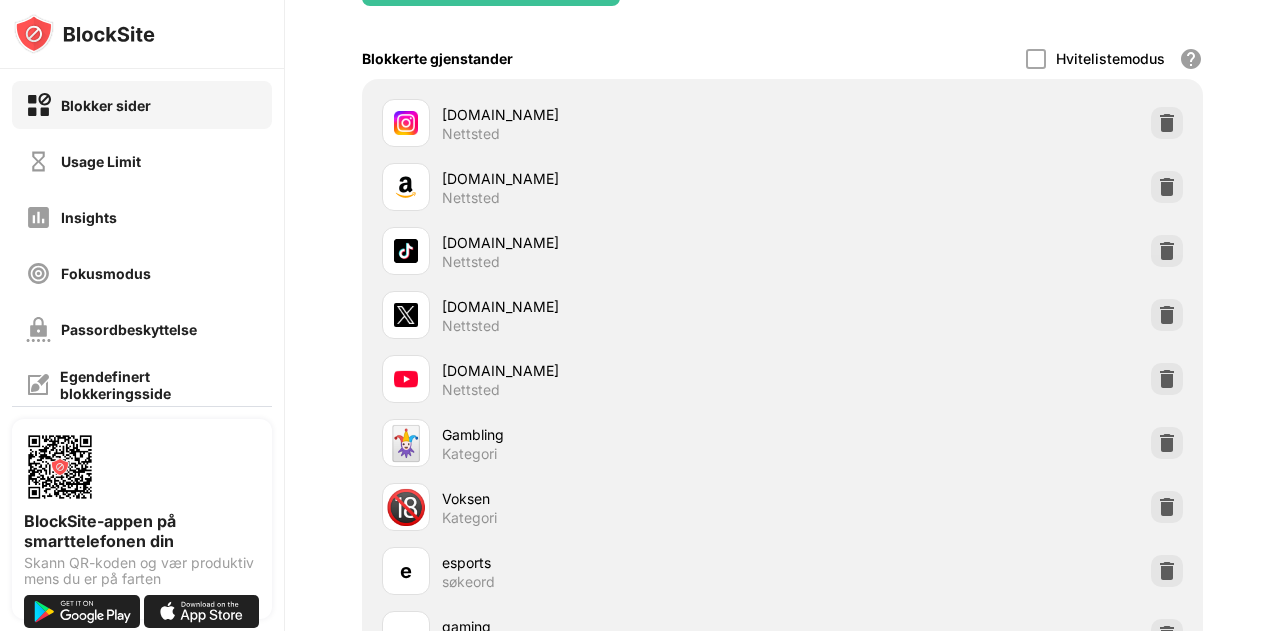 drag, startPoint x: 1279, startPoint y: 97, endPoint x: 1233, endPoint y: 231, distance: 141.67569 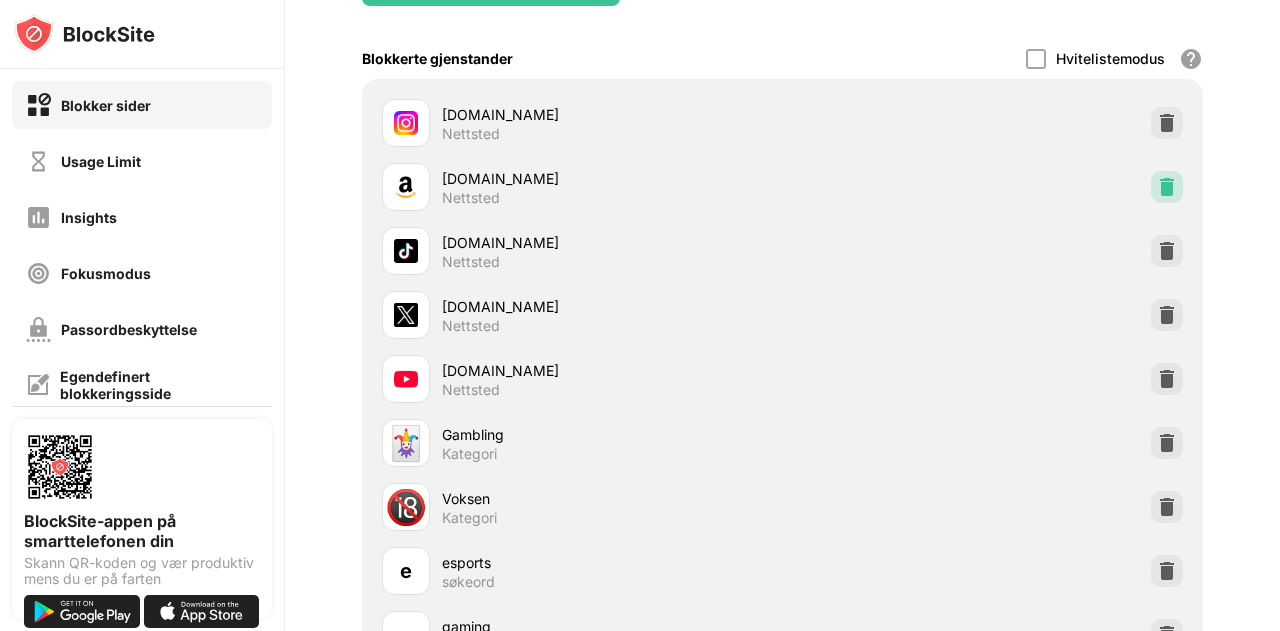 click at bounding box center [1167, 187] 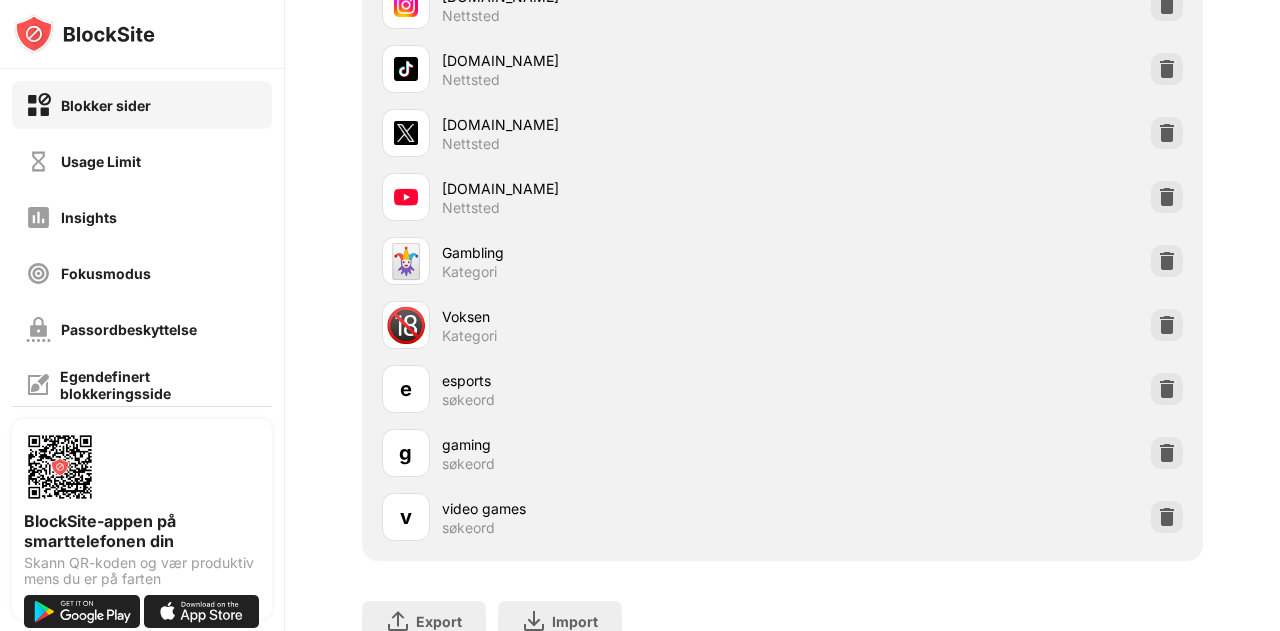 scroll, scrollTop: 380, scrollLeft: 0, axis: vertical 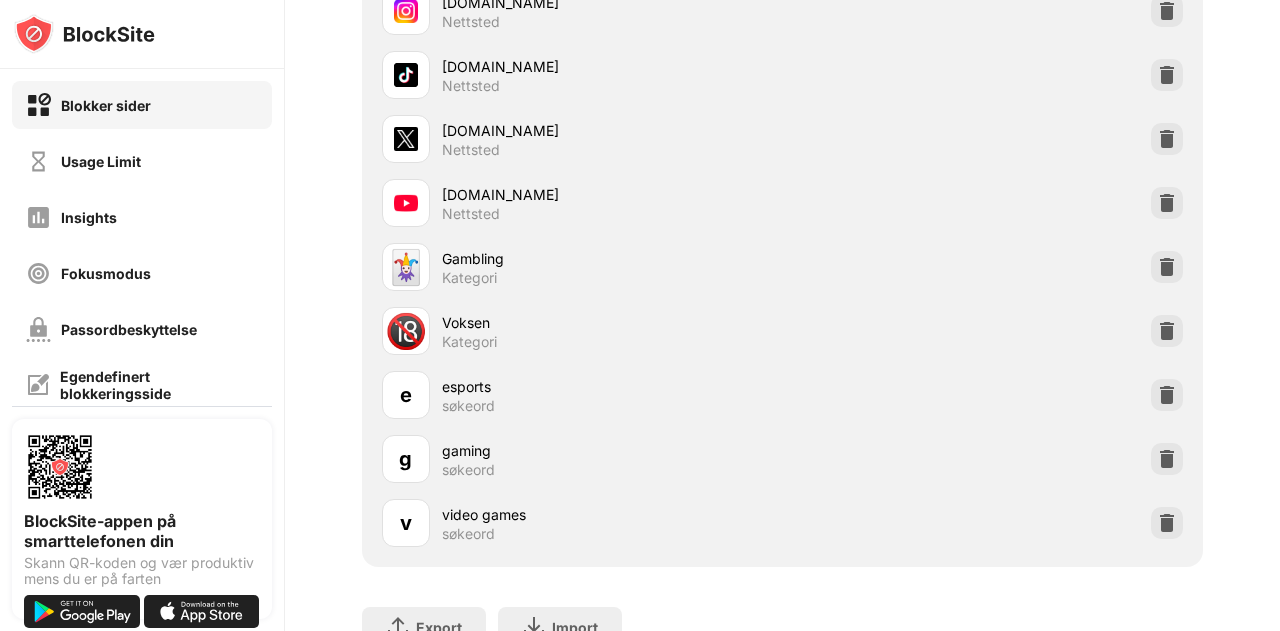 drag, startPoint x: 1279, startPoint y: 276, endPoint x: 1255, endPoint y: 335, distance: 63.694584 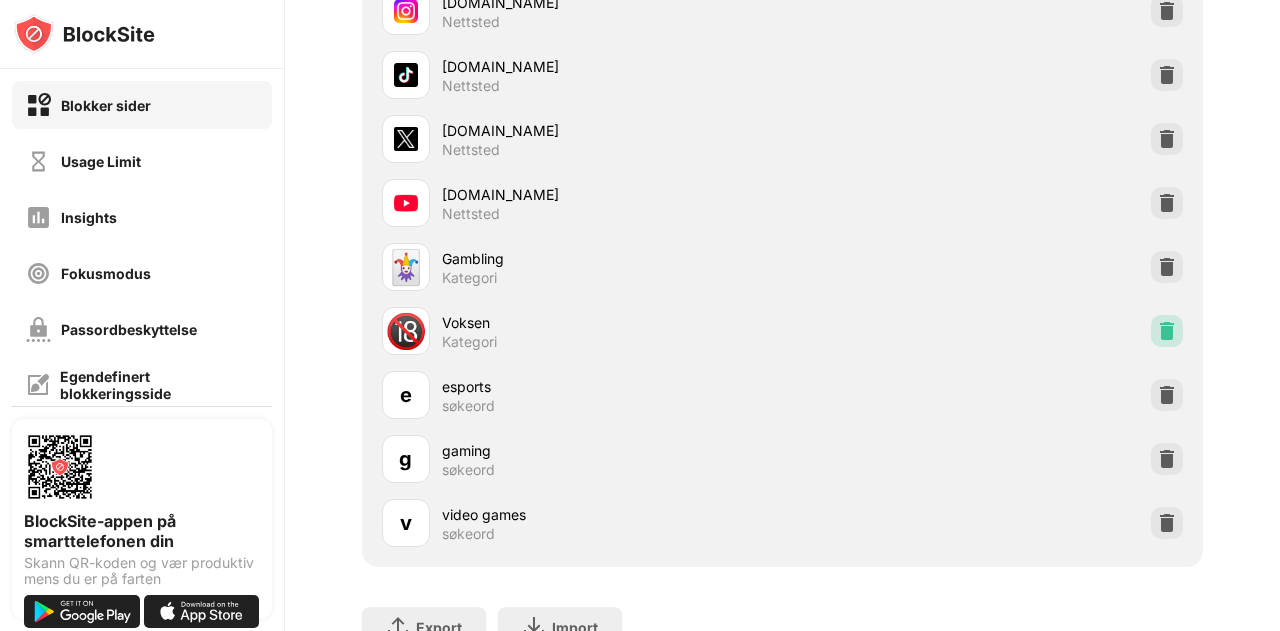click at bounding box center (1167, 331) 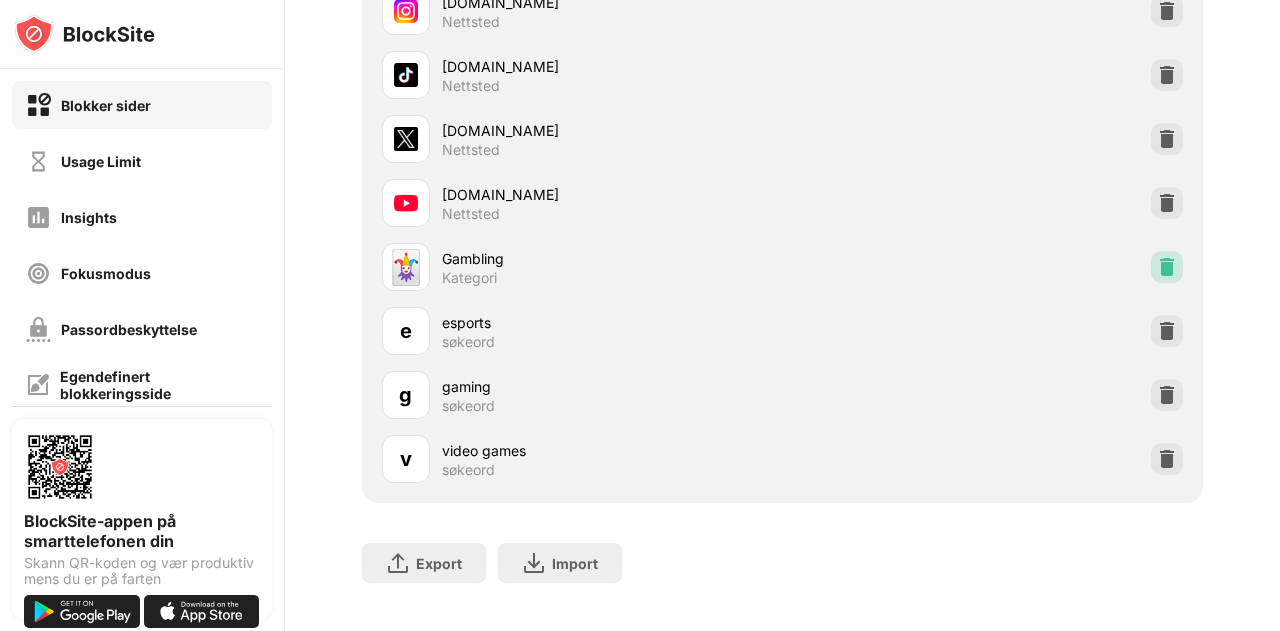click at bounding box center [1167, 267] 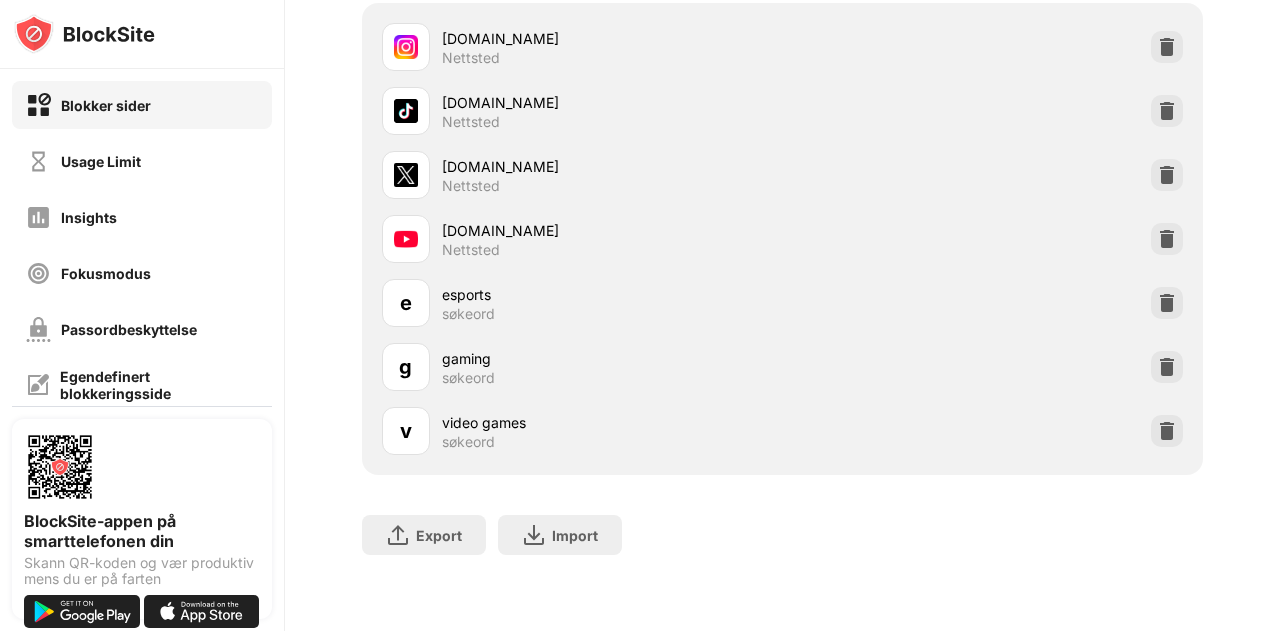 scroll, scrollTop: 358, scrollLeft: 0, axis: vertical 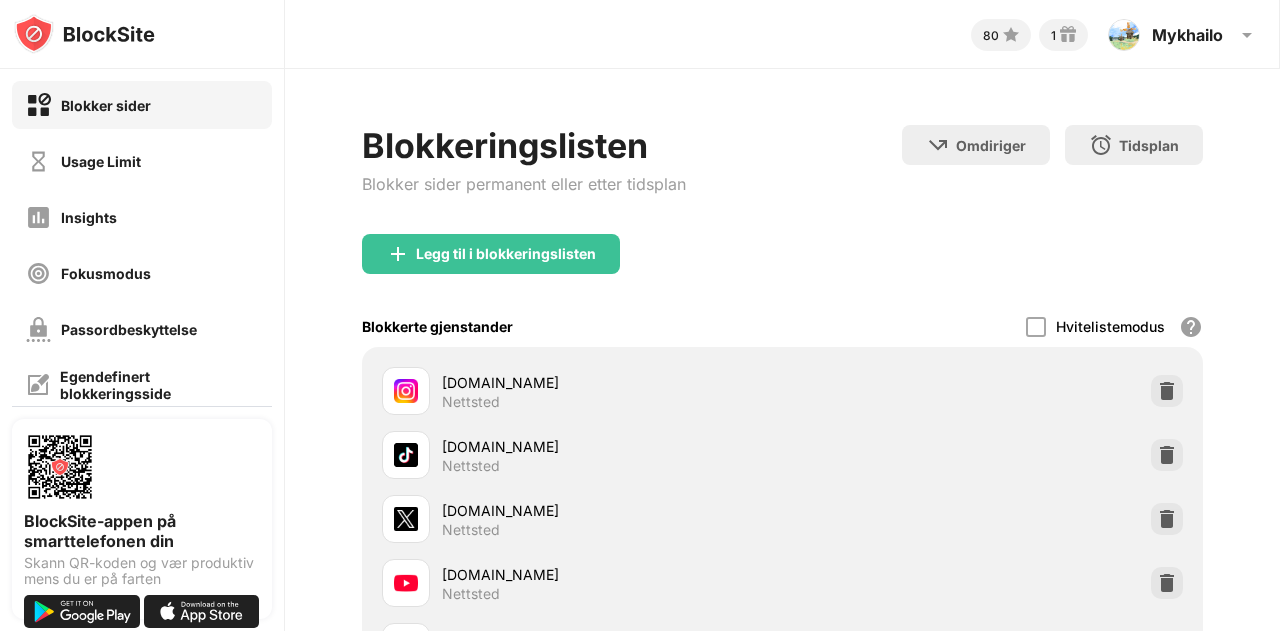 drag, startPoint x: 1279, startPoint y: 298, endPoint x: 1268, endPoint y: -30, distance: 328.1844 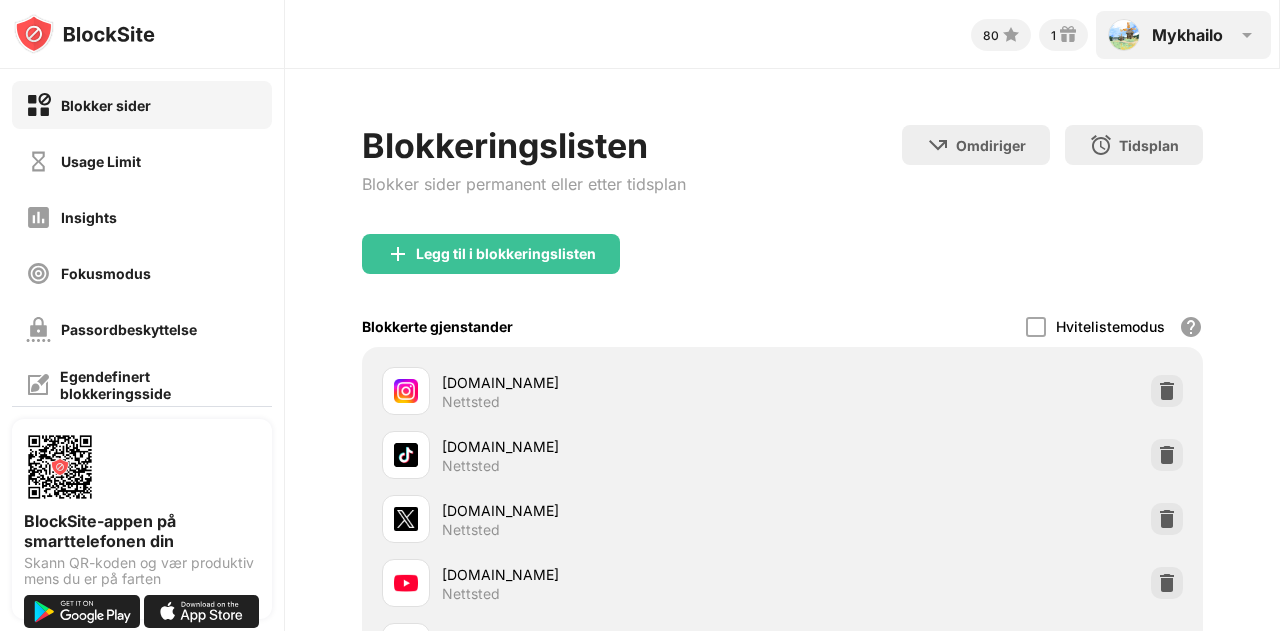 drag, startPoint x: 1166, startPoint y: 44, endPoint x: 1189, endPoint y: 11, distance: 40.22437 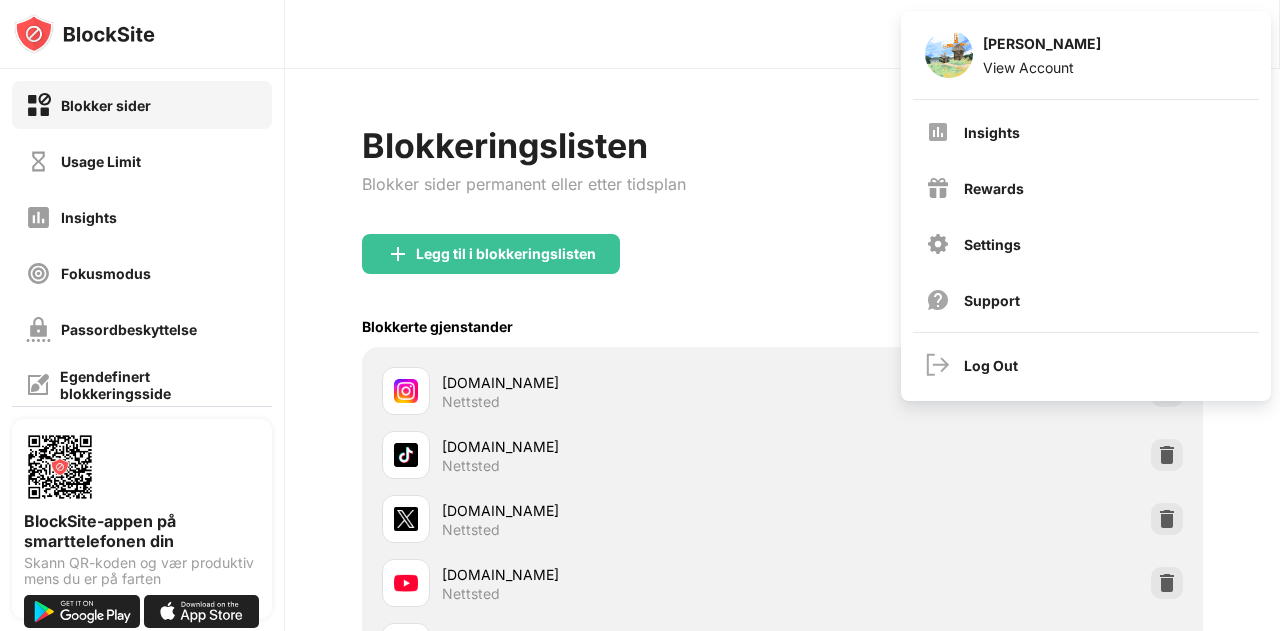 click at bounding box center (84, 34) 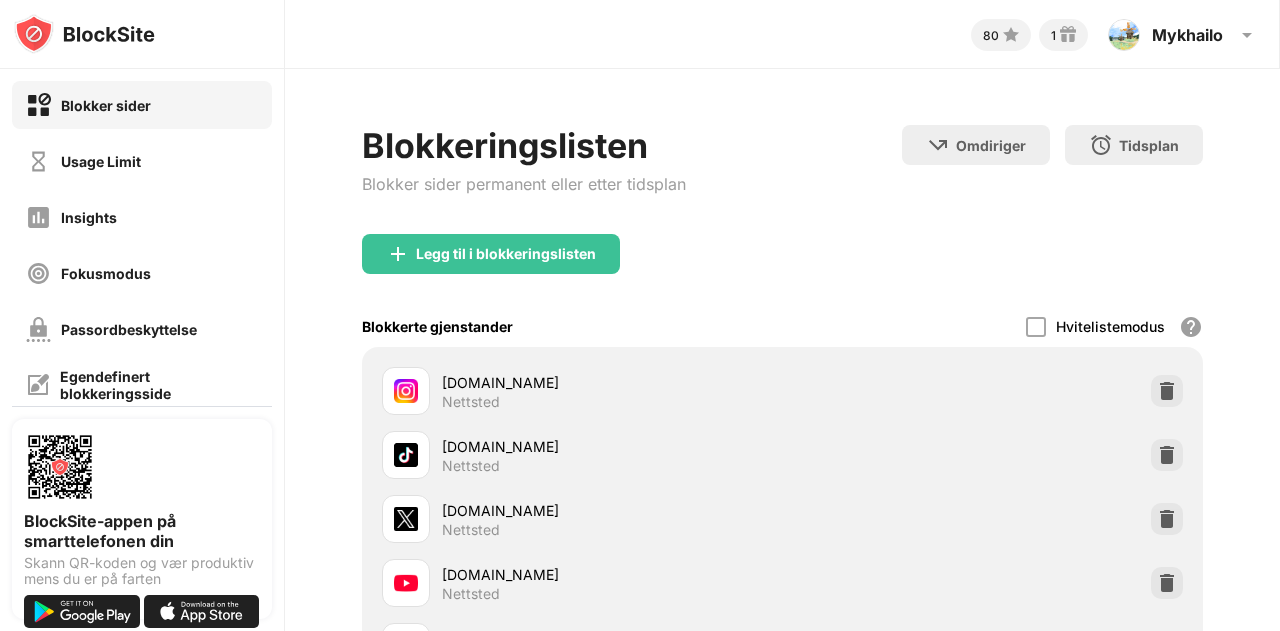 click at bounding box center (84, 34) 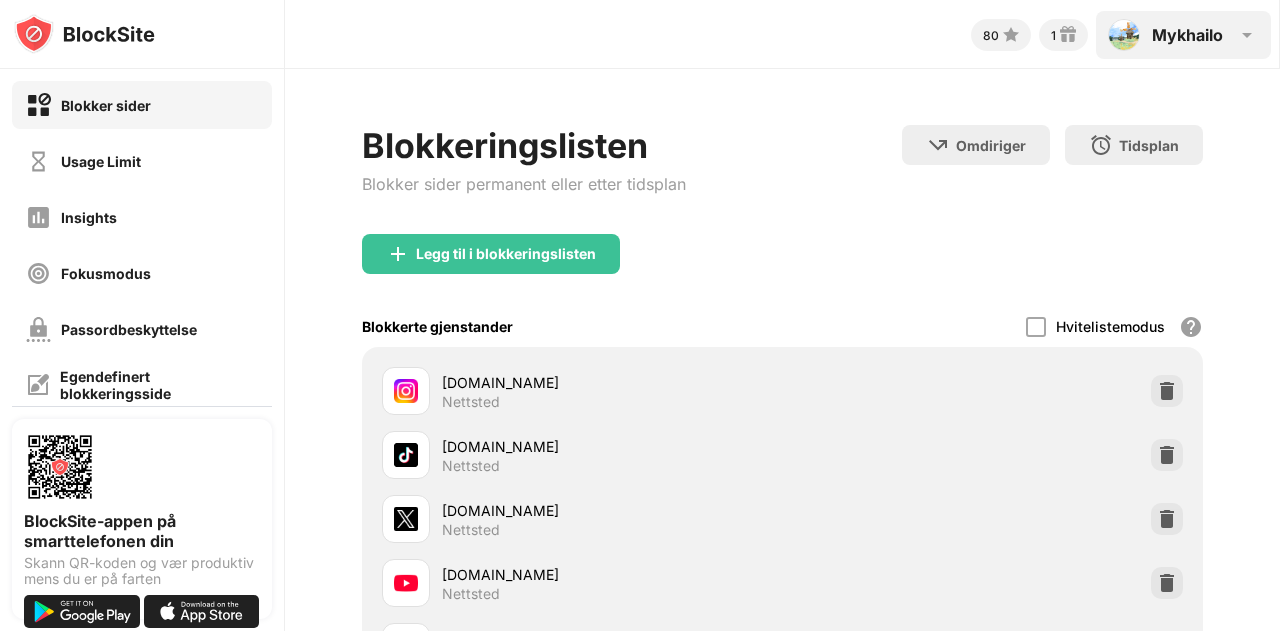 click on "Mykhailo" at bounding box center [1187, 35] 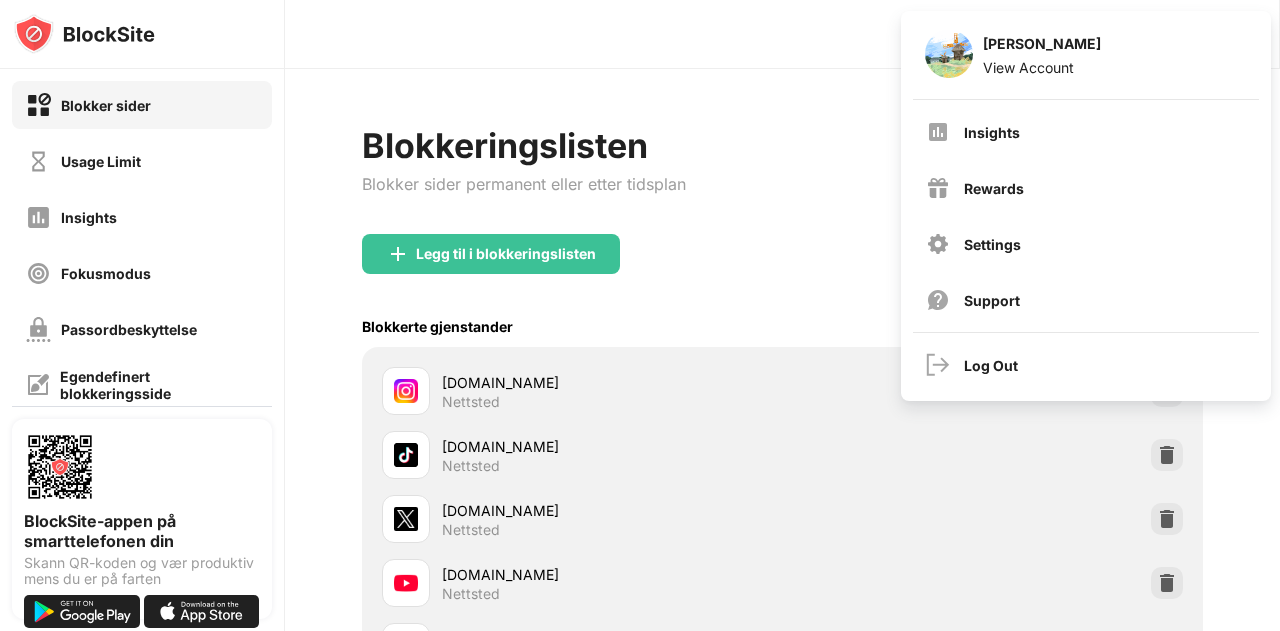 click on "Settings" at bounding box center [992, 244] 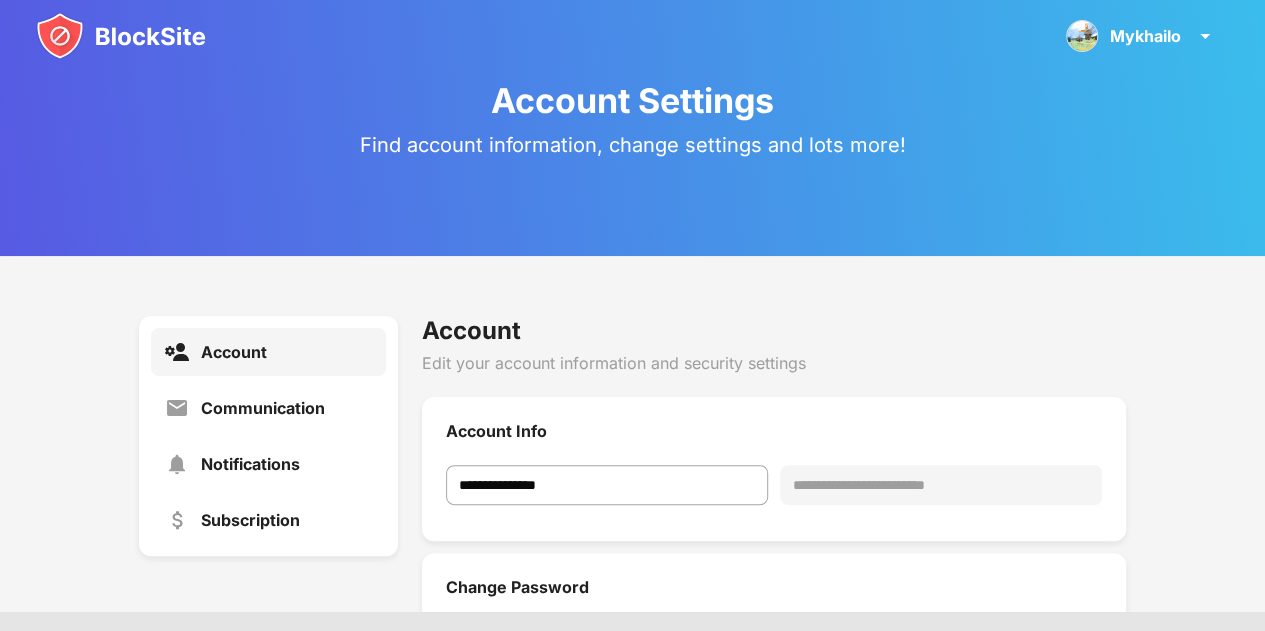 scroll, scrollTop: 0, scrollLeft: 0, axis: both 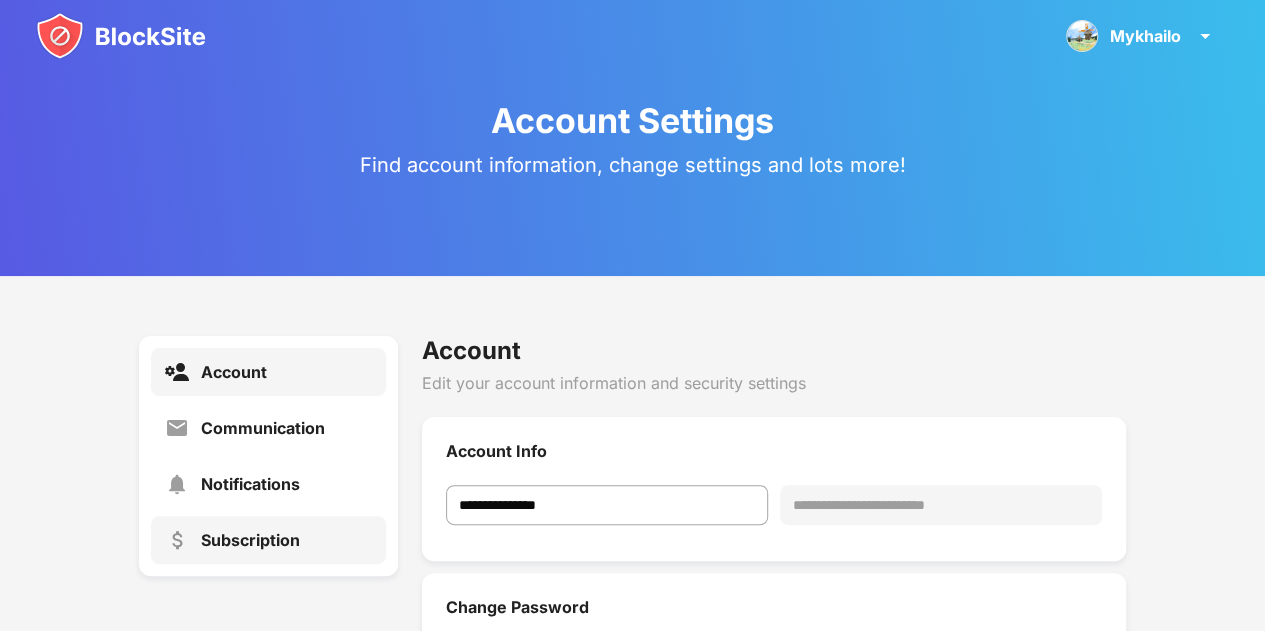 click on "Subscription" at bounding box center [268, 540] 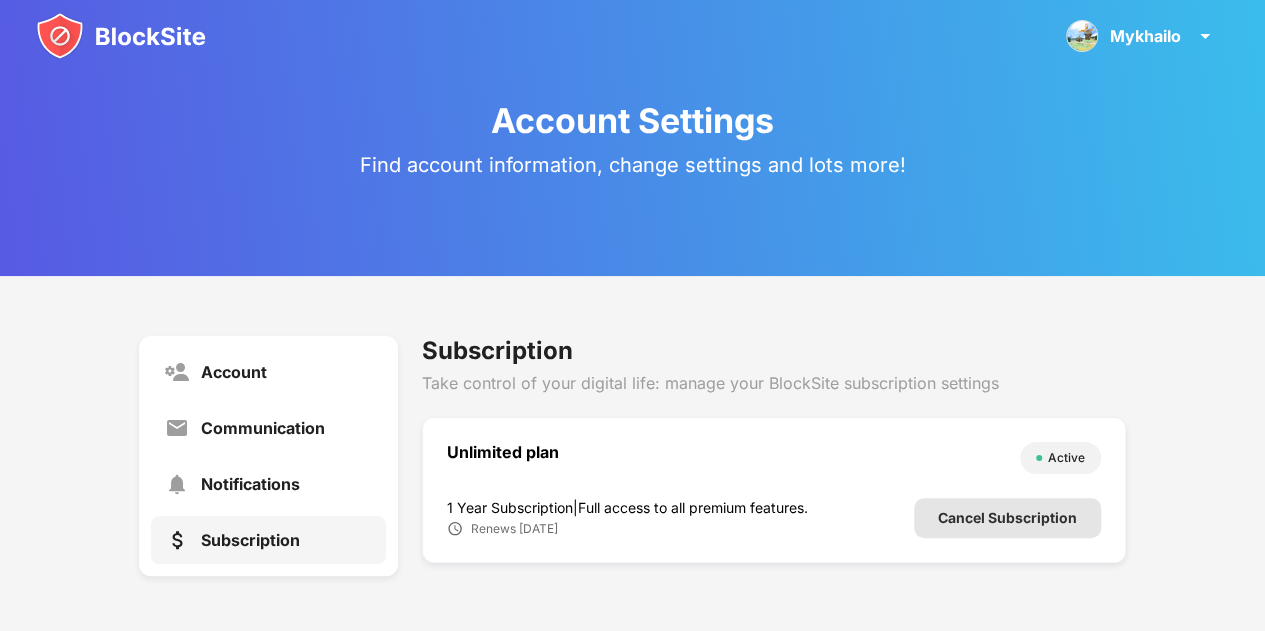 click on "Cancel Subscription" at bounding box center (1007, 518) 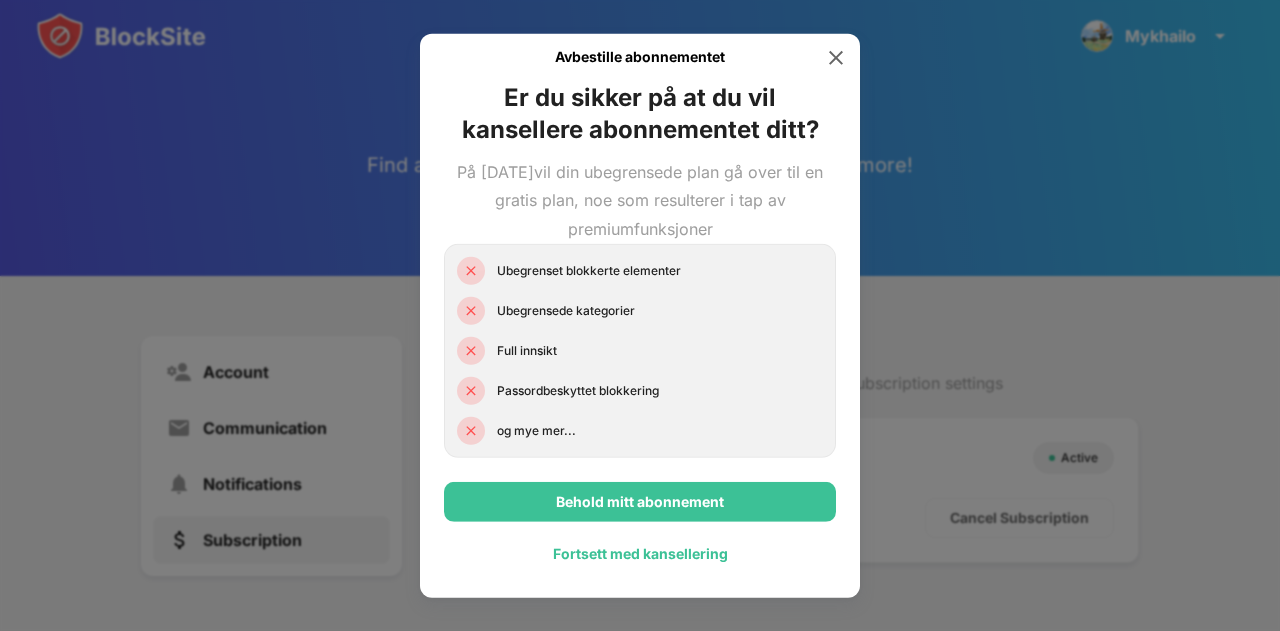 click on "Fortsett med kansellering" at bounding box center (640, 554) 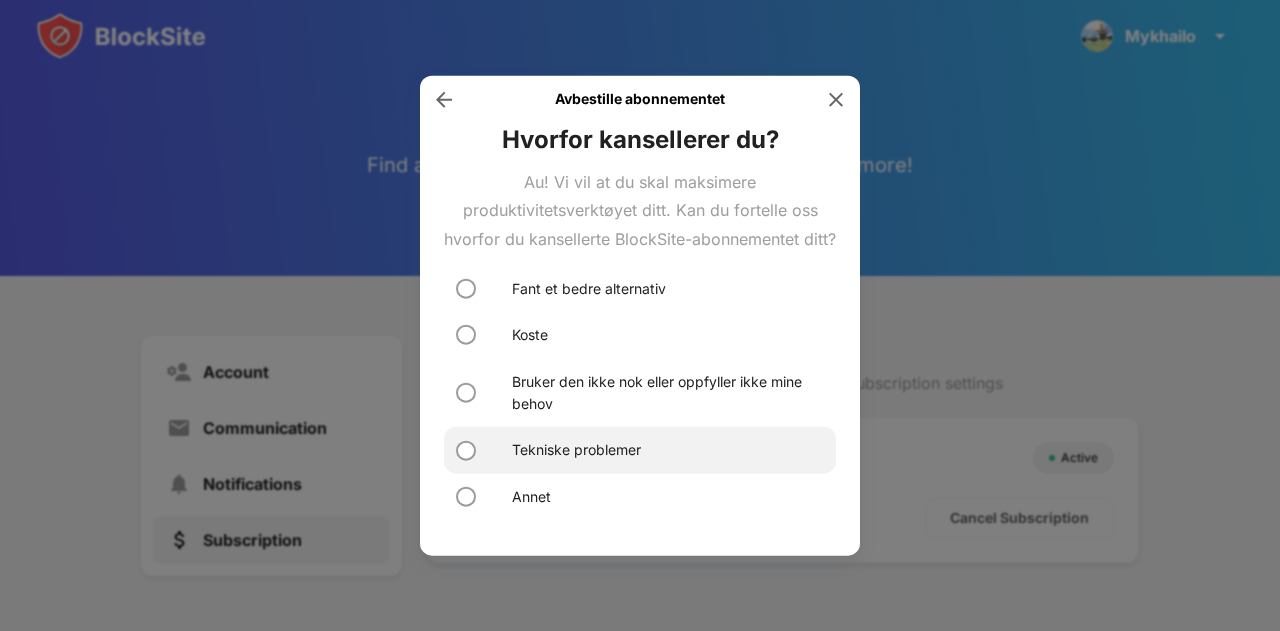 click on "Tekniske problemer" at bounding box center (640, 450) 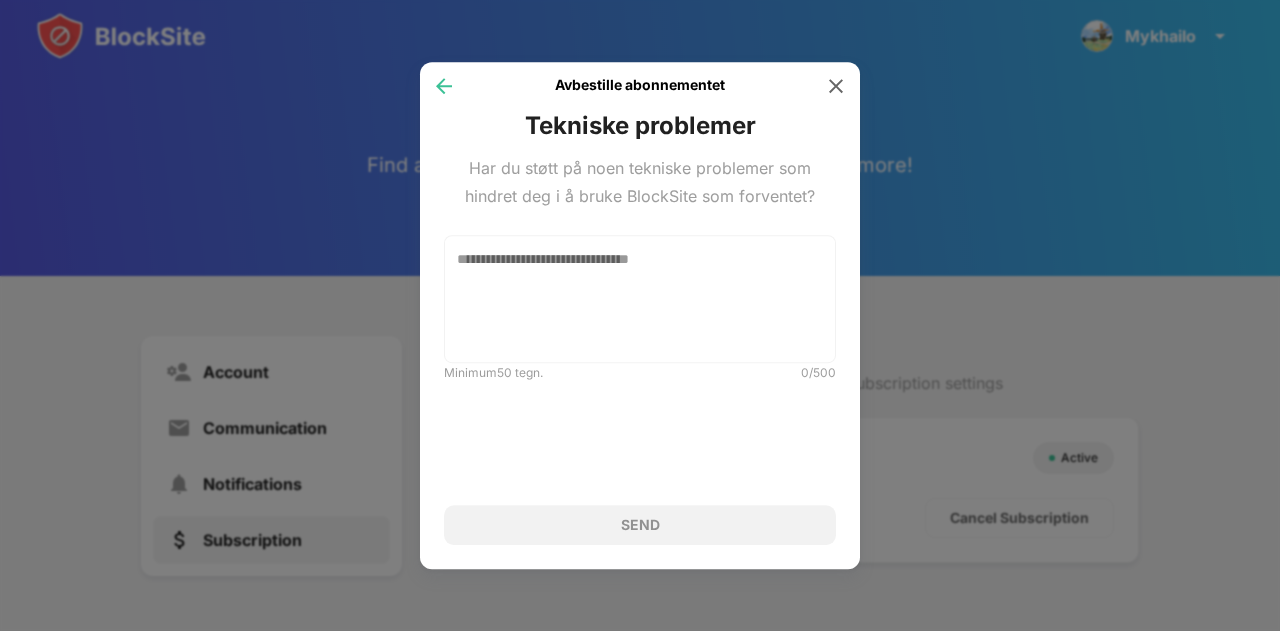 click at bounding box center (444, 86) 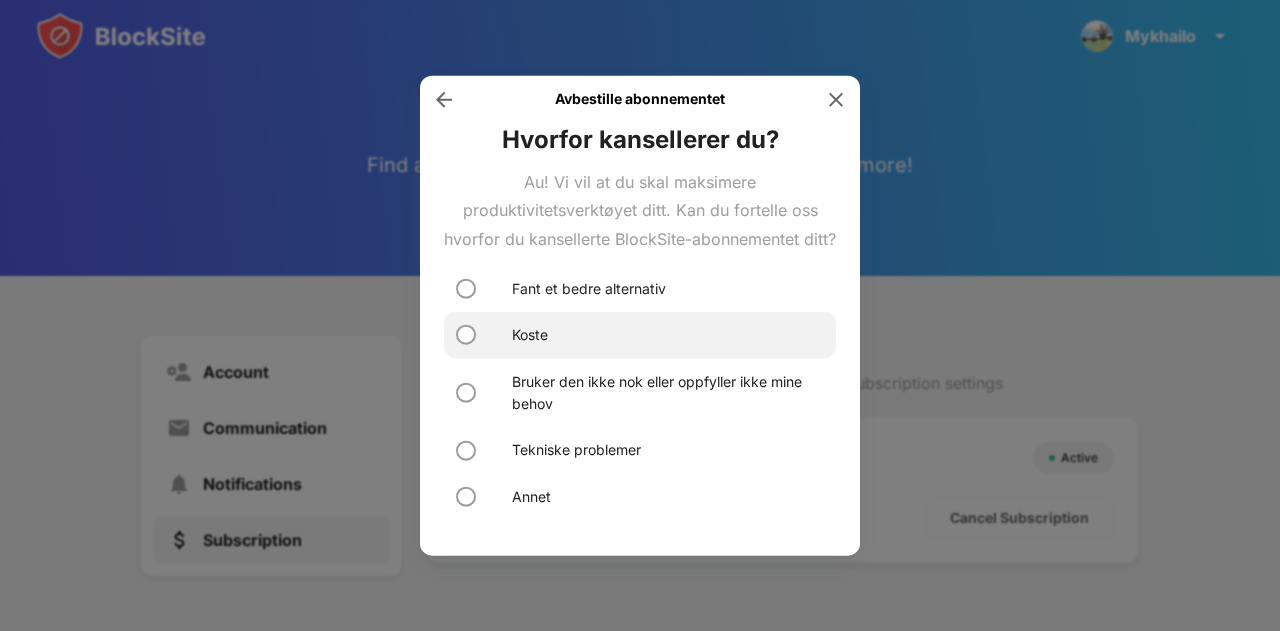 click on "Koste" at bounding box center [640, 335] 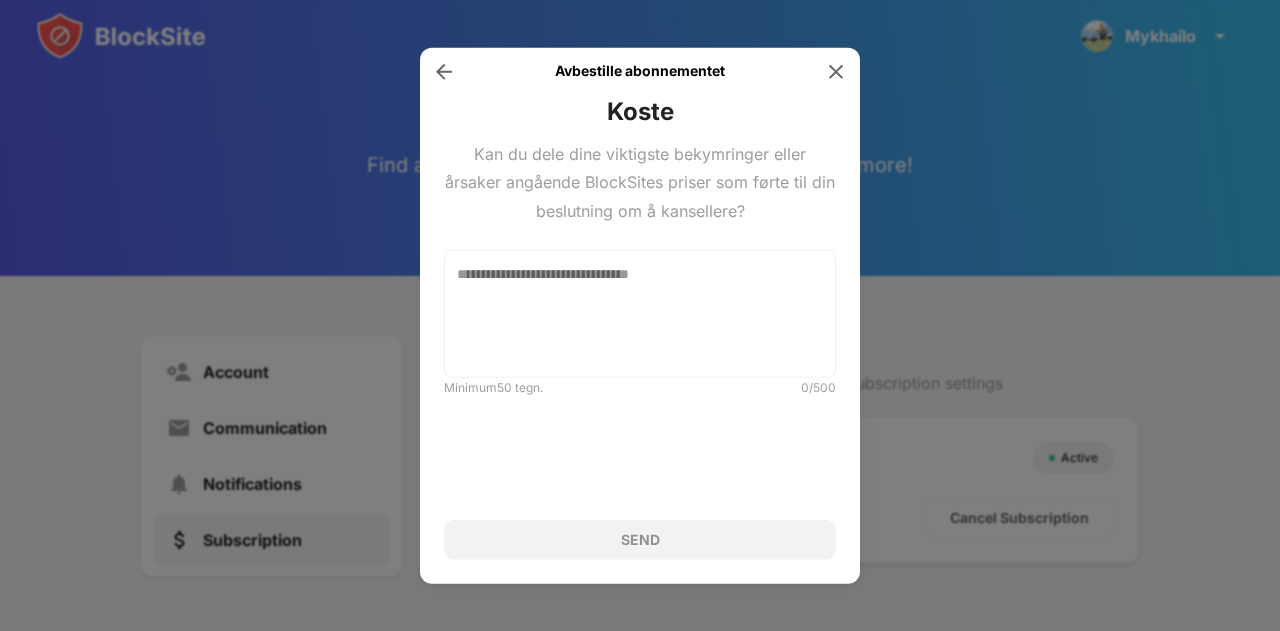 click on "SEND" at bounding box center (640, 540) 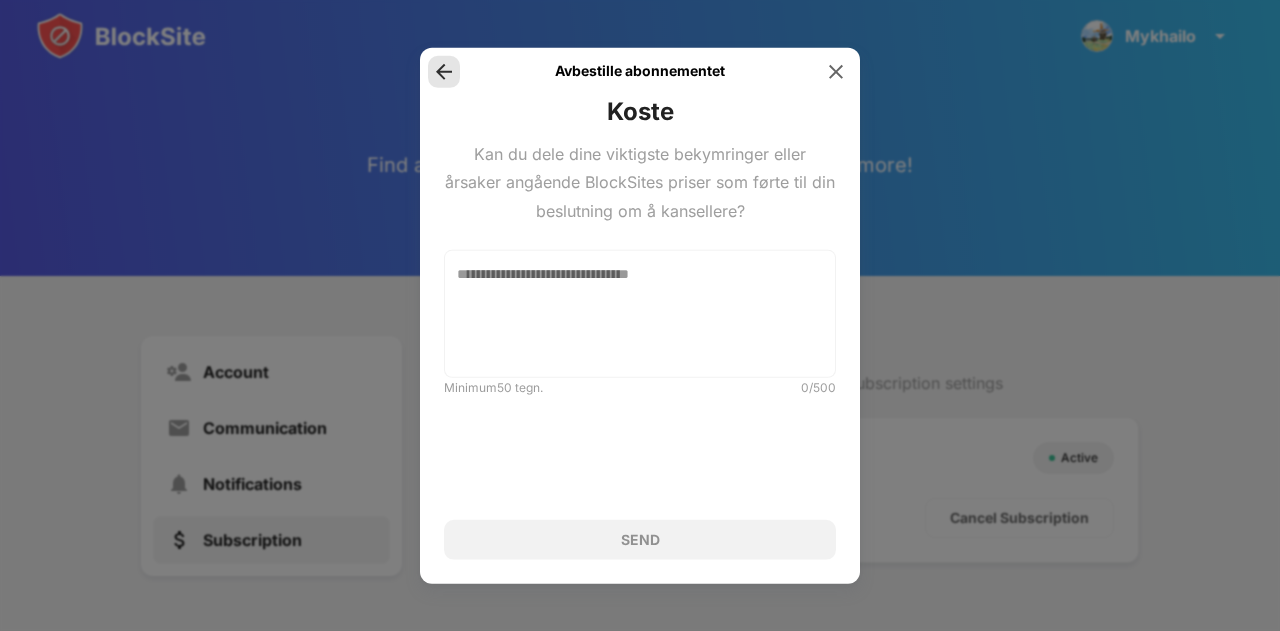click at bounding box center (444, 71) 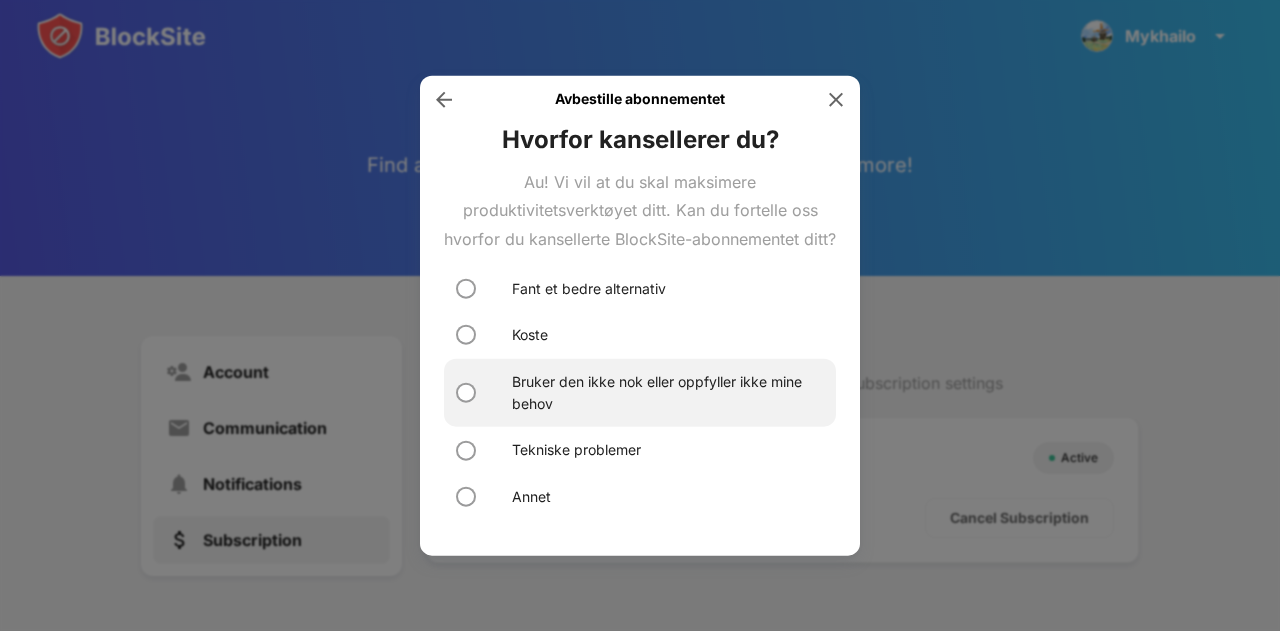 drag, startPoint x: 612, startPoint y: 383, endPoint x: 555, endPoint y: 399, distance: 59.20304 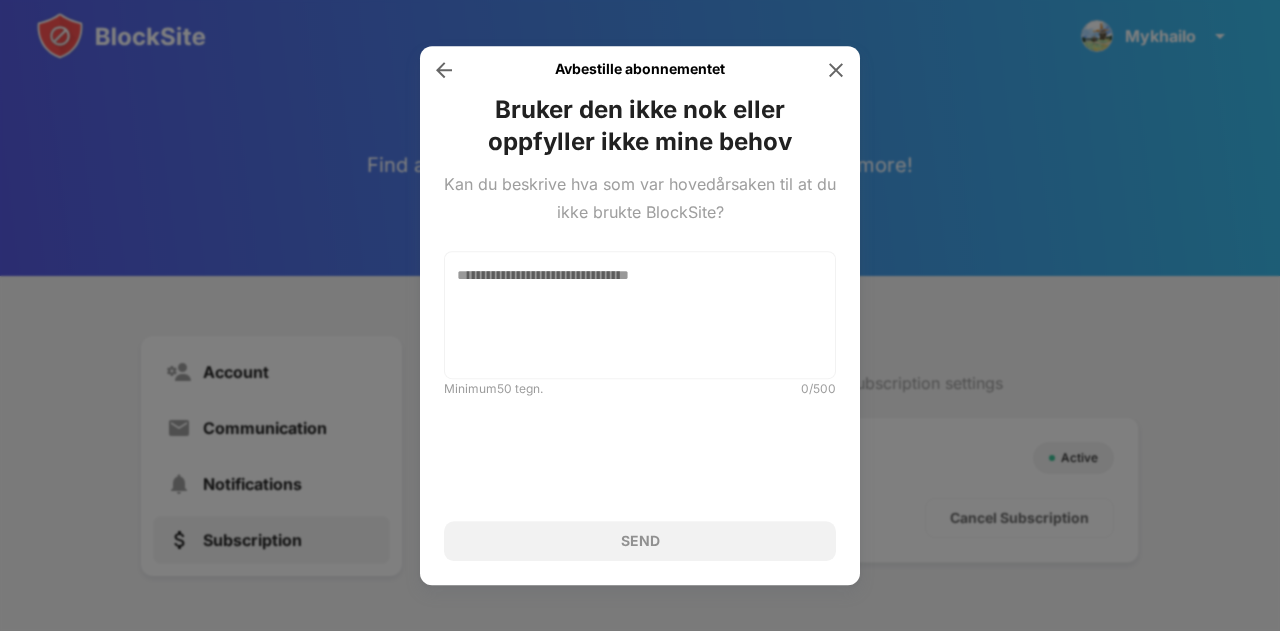 click on "SEND" at bounding box center (640, 541) 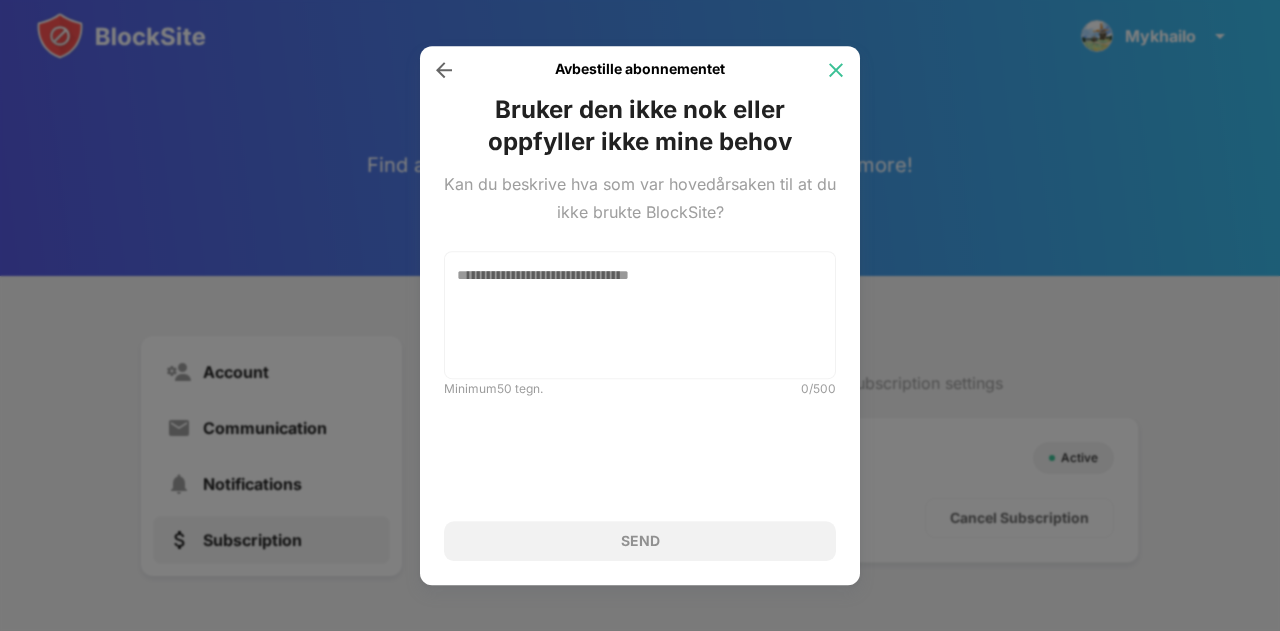 click at bounding box center (836, 70) 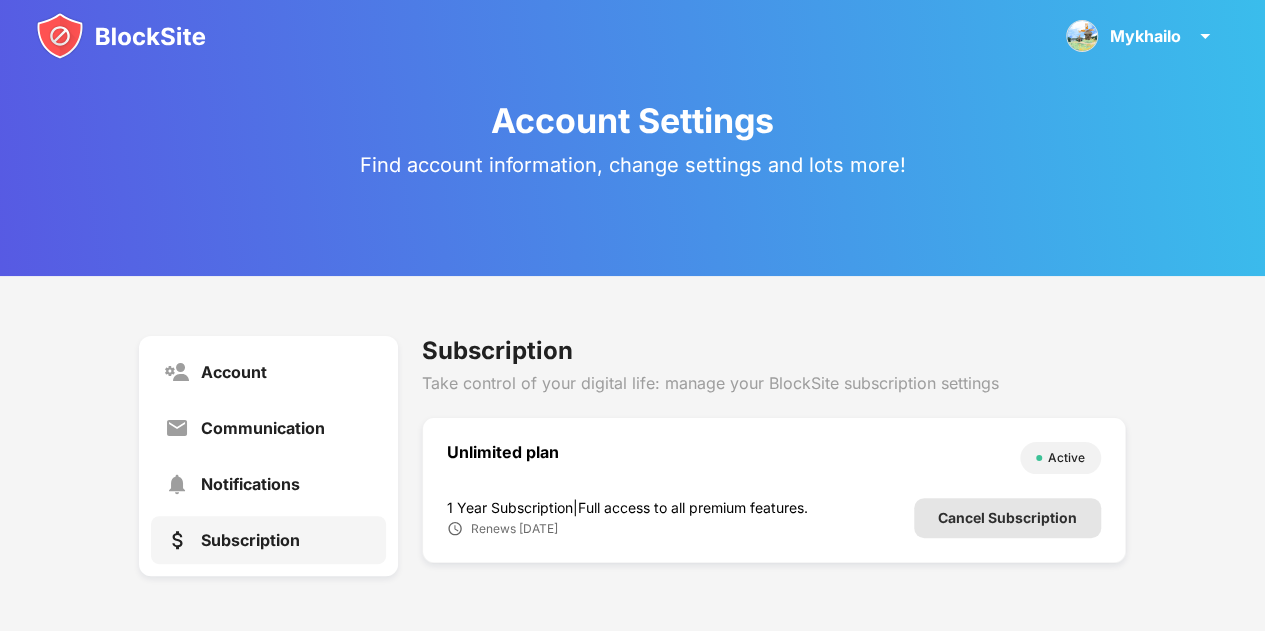 click on "Cancel Subscription" at bounding box center (1007, 518) 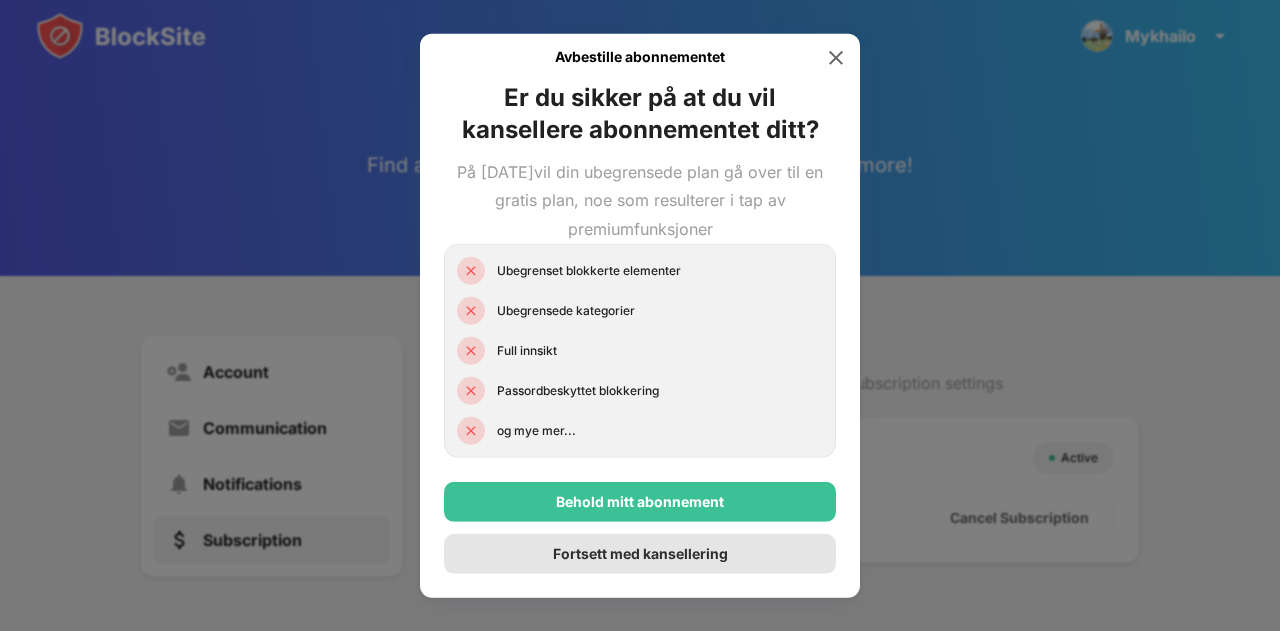 click on "Fortsett med kansellering" at bounding box center [640, 554] 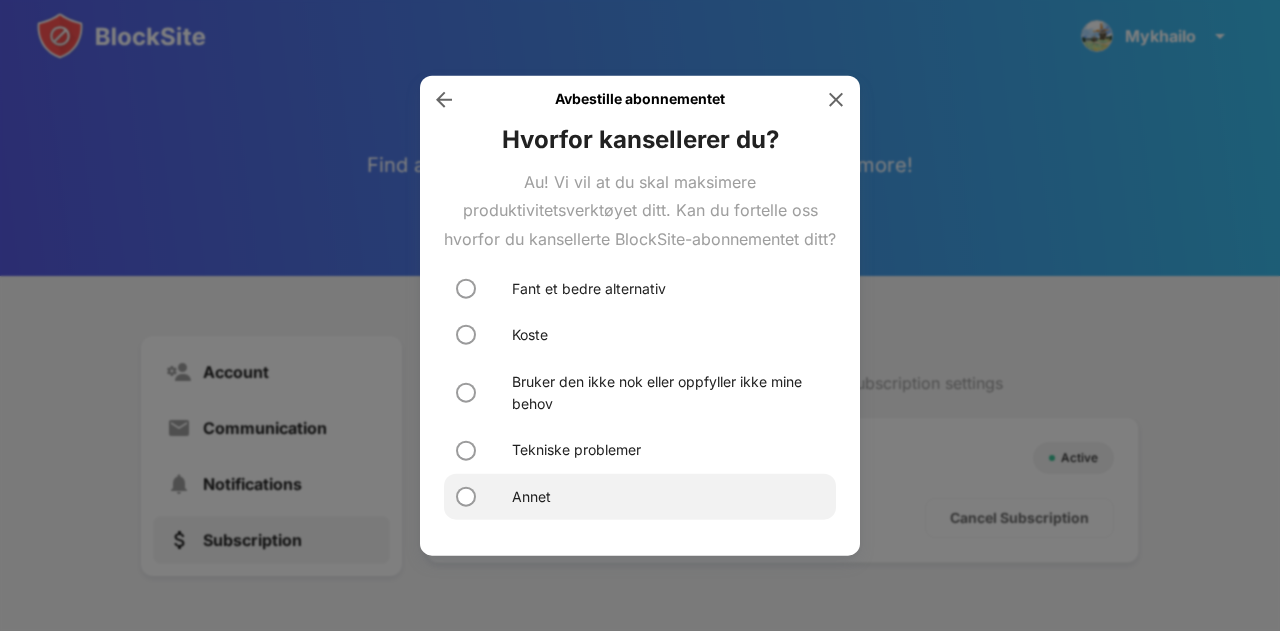click on "Annet" at bounding box center [531, 496] 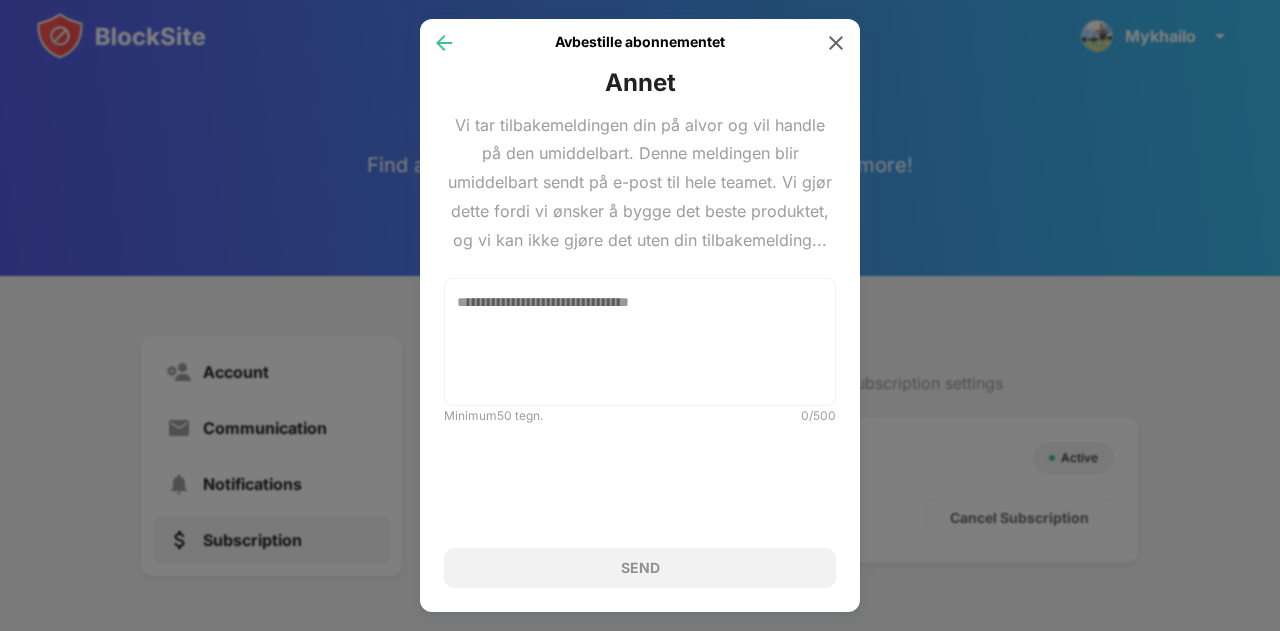 click at bounding box center (444, 43) 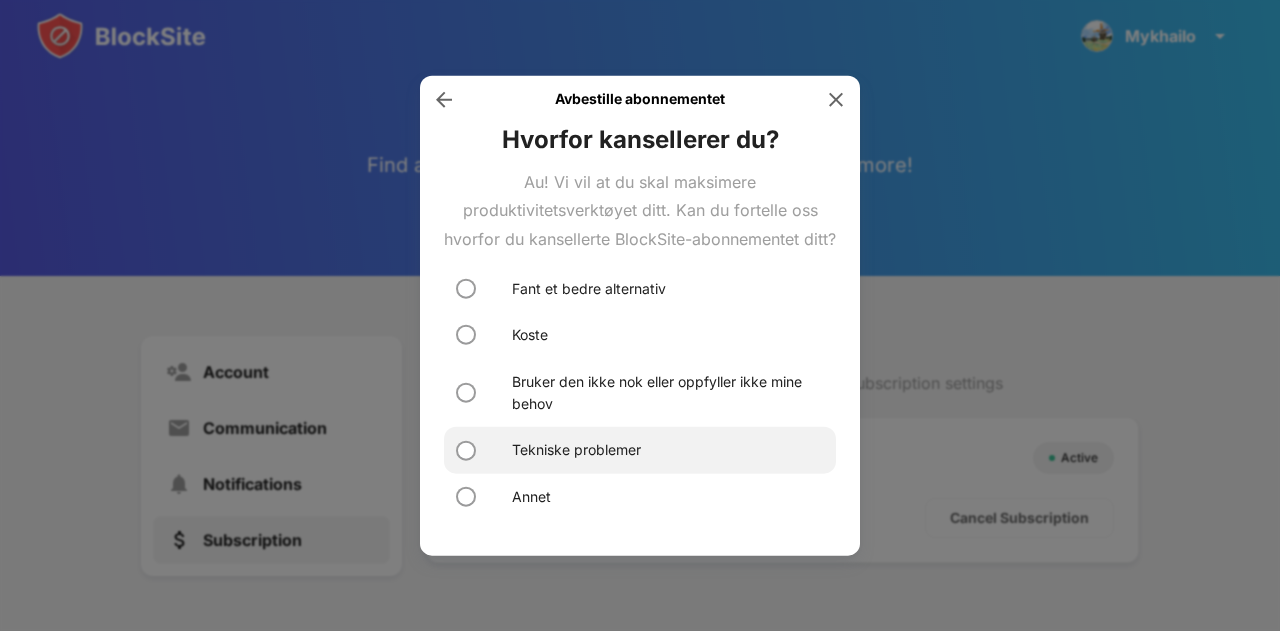 click on "Tekniske problemer" at bounding box center [640, 450] 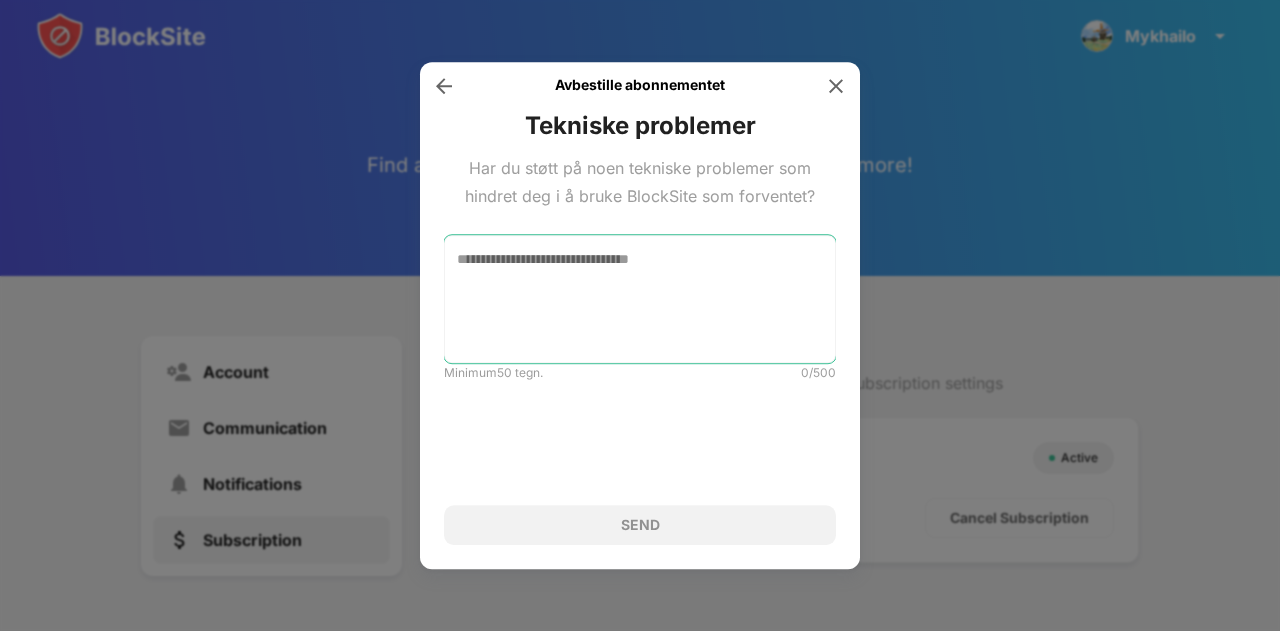 click at bounding box center (640, 299) 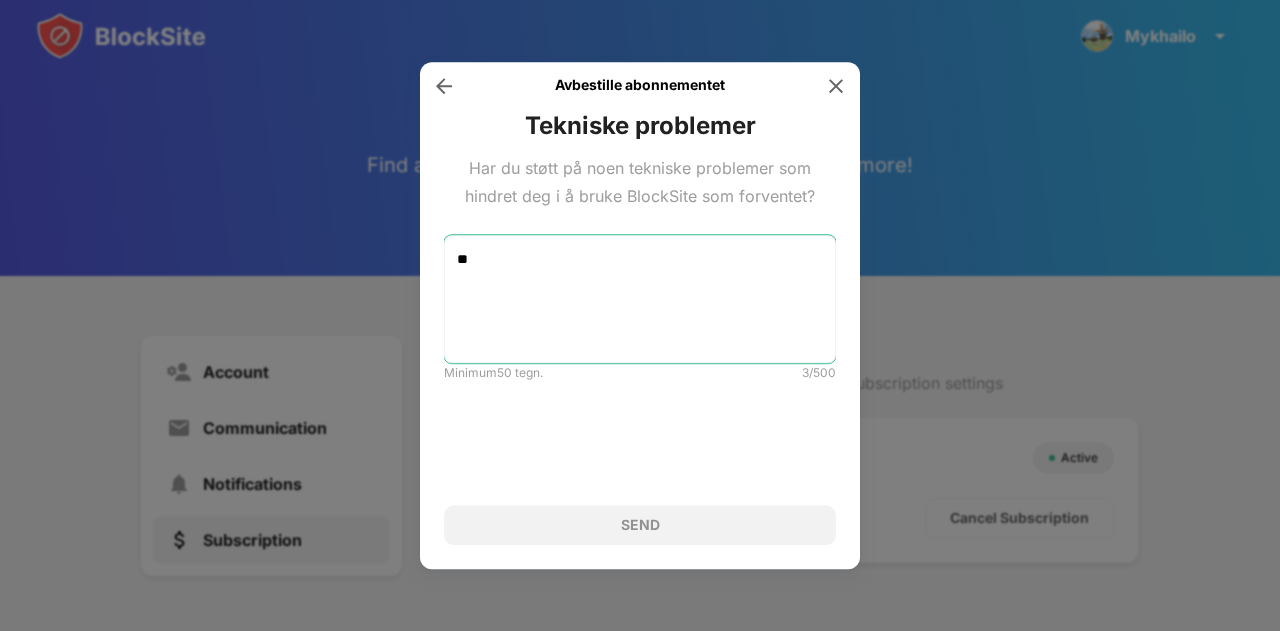 type on "*" 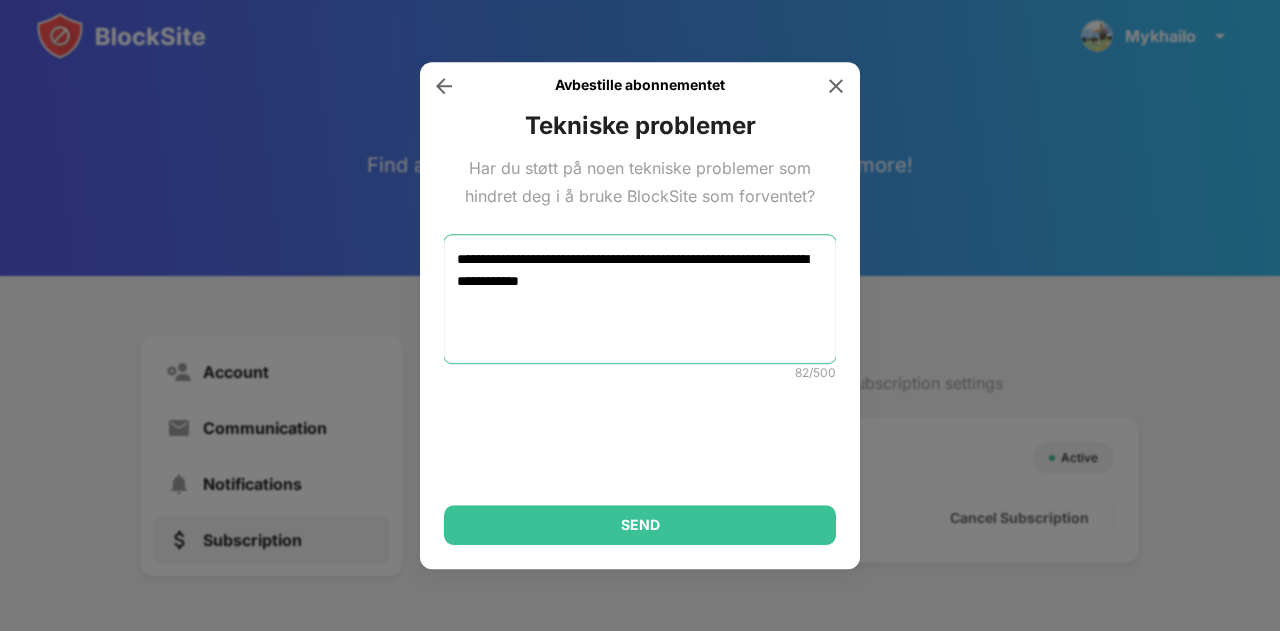 click on "**********" at bounding box center (640, 299) 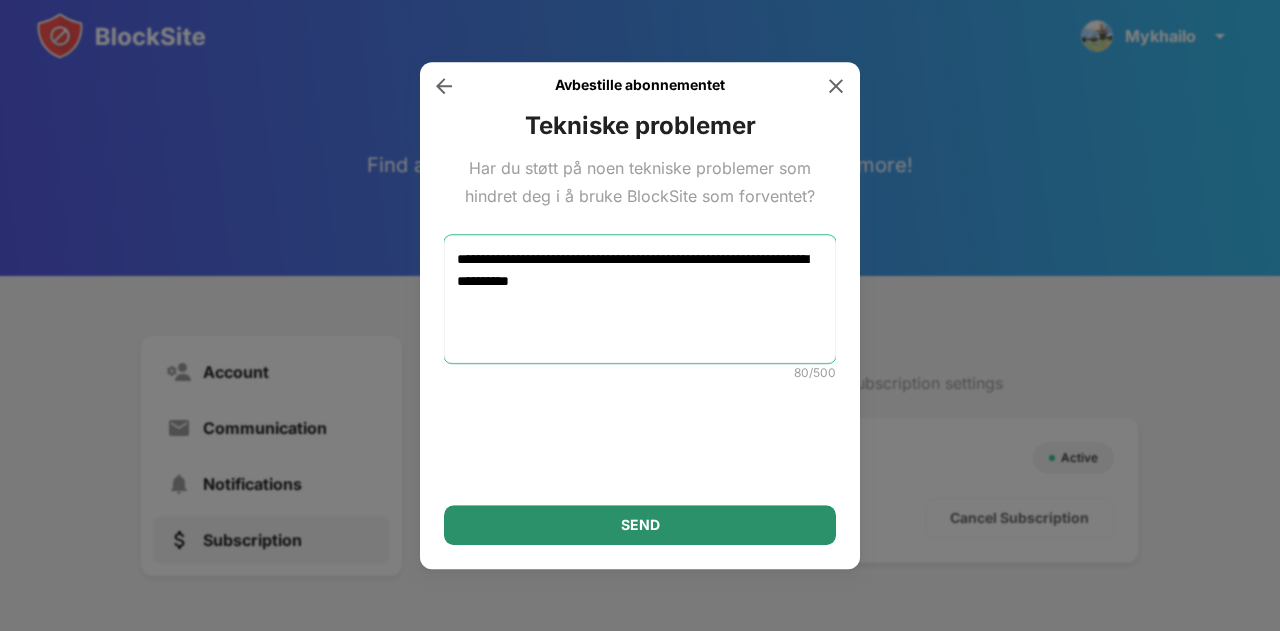 type on "**********" 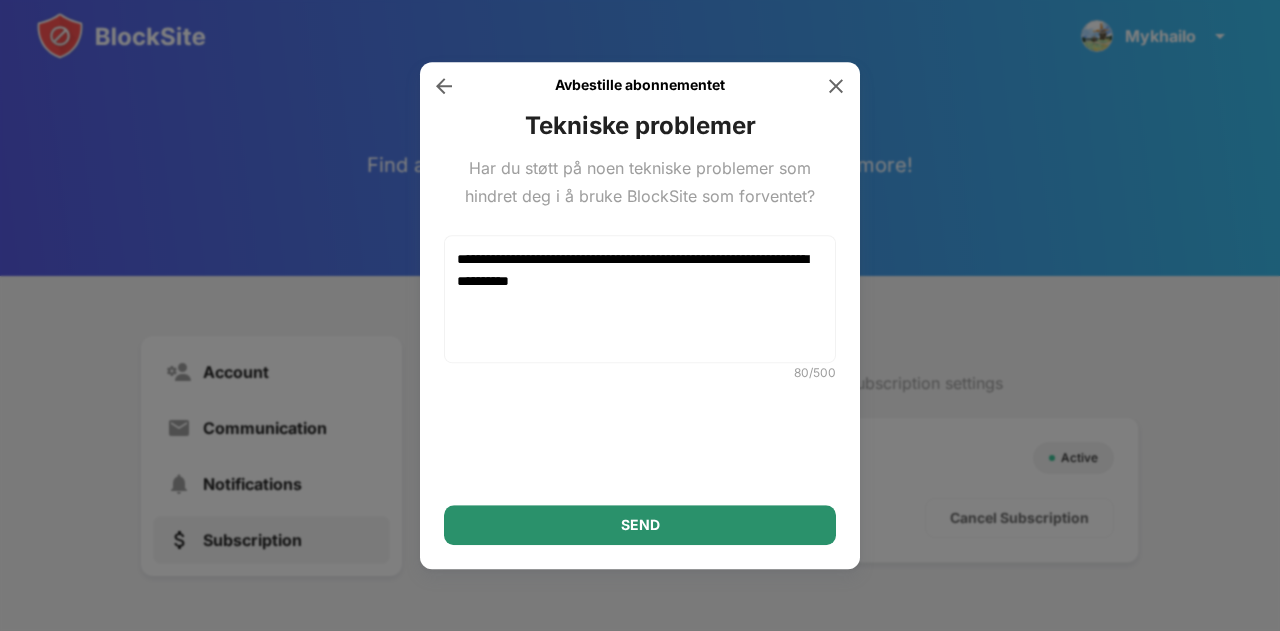 click on "SEND" at bounding box center [640, 525] 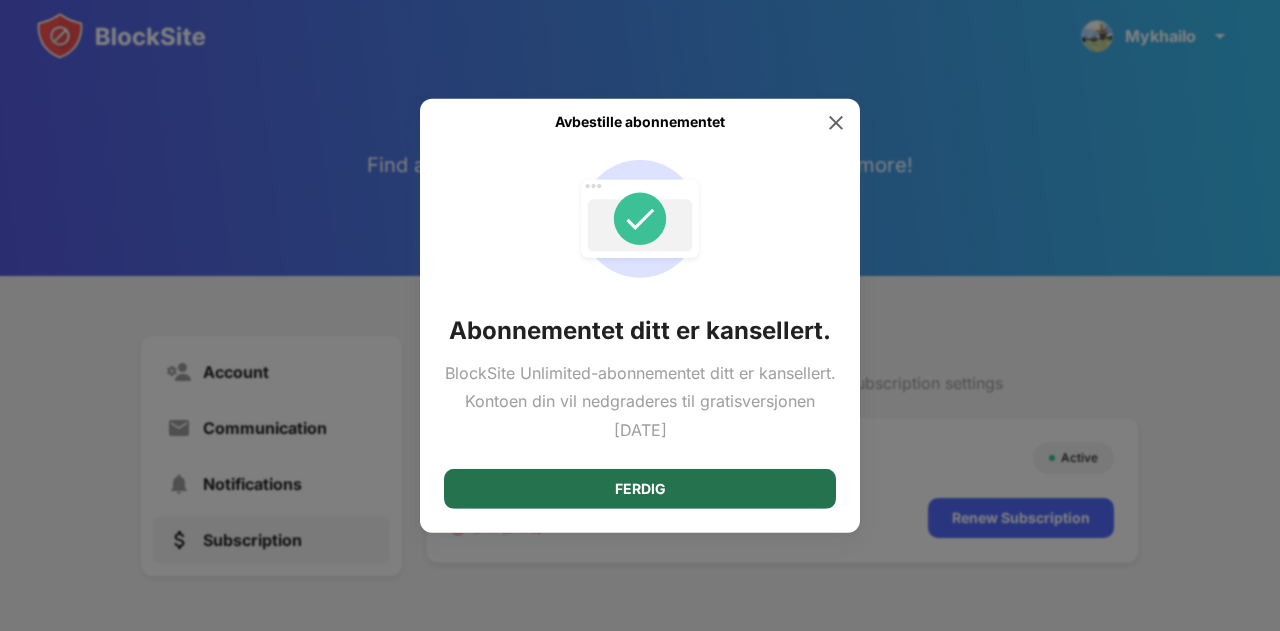 click on "FERDIG" at bounding box center (640, 489) 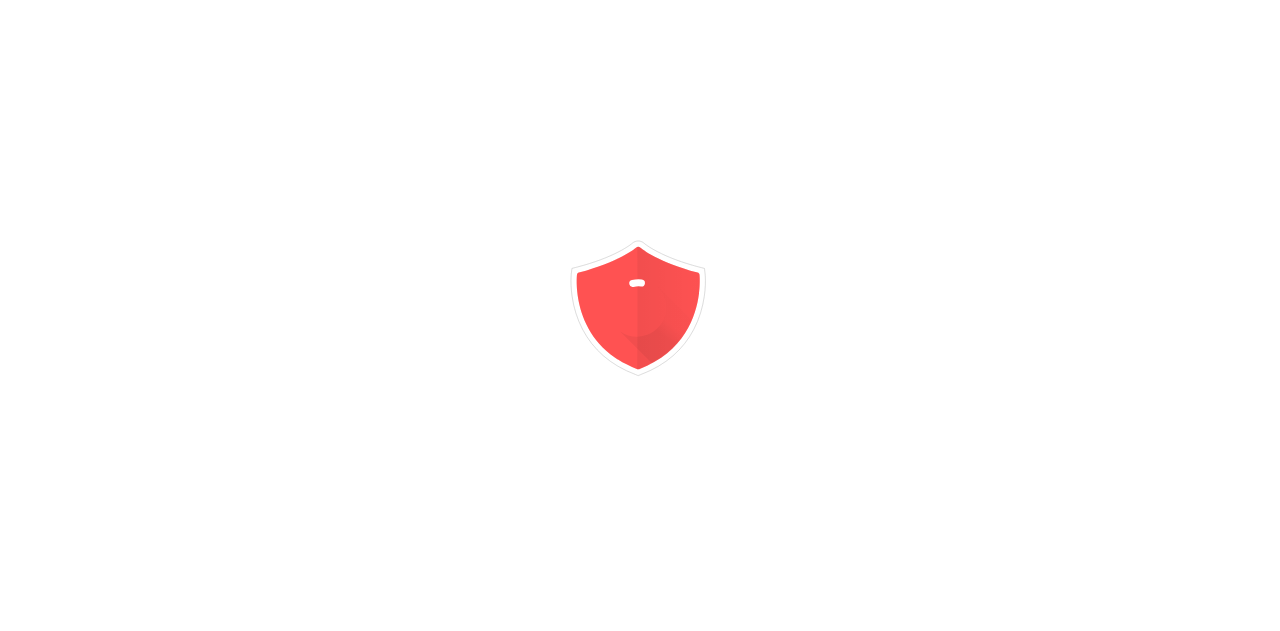 scroll, scrollTop: 0, scrollLeft: 0, axis: both 